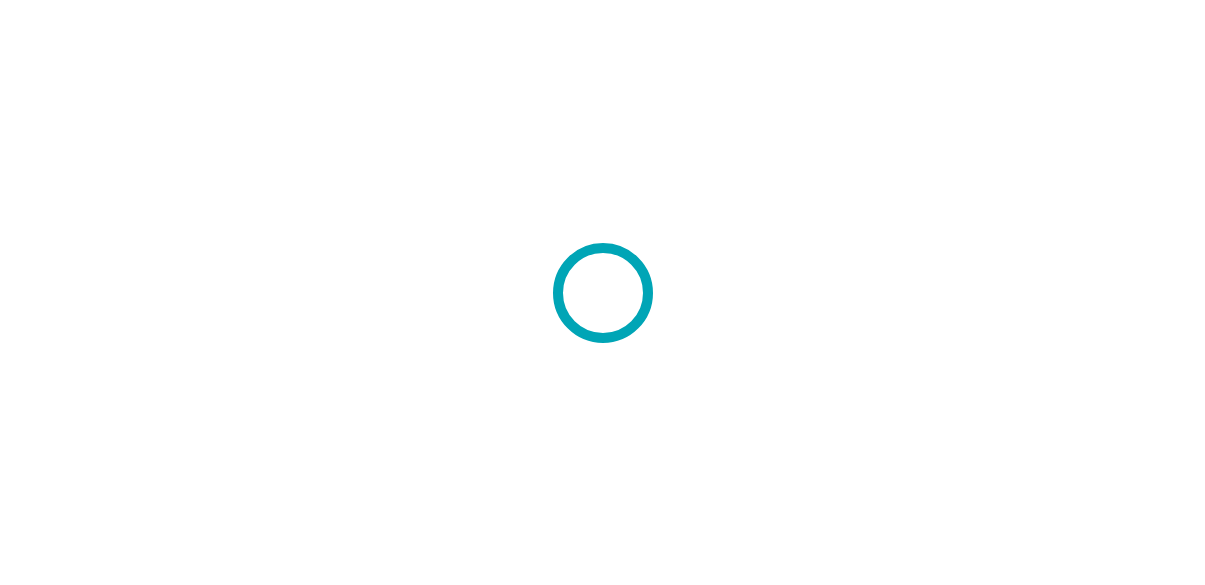 scroll, scrollTop: 0, scrollLeft: 0, axis: both 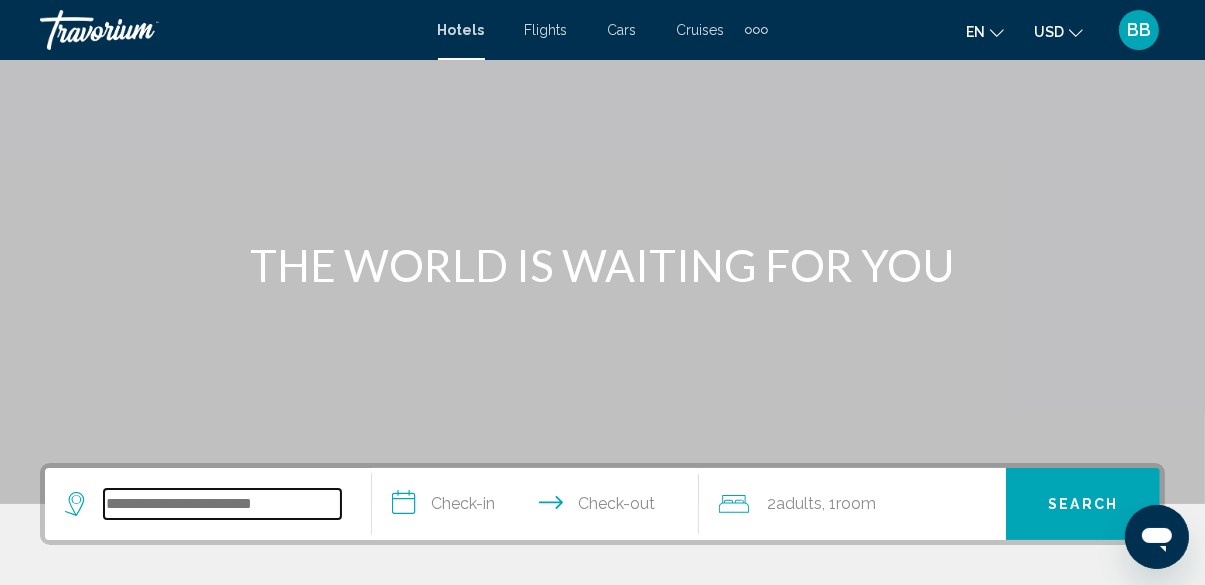 click at bounding box center (222, 504) 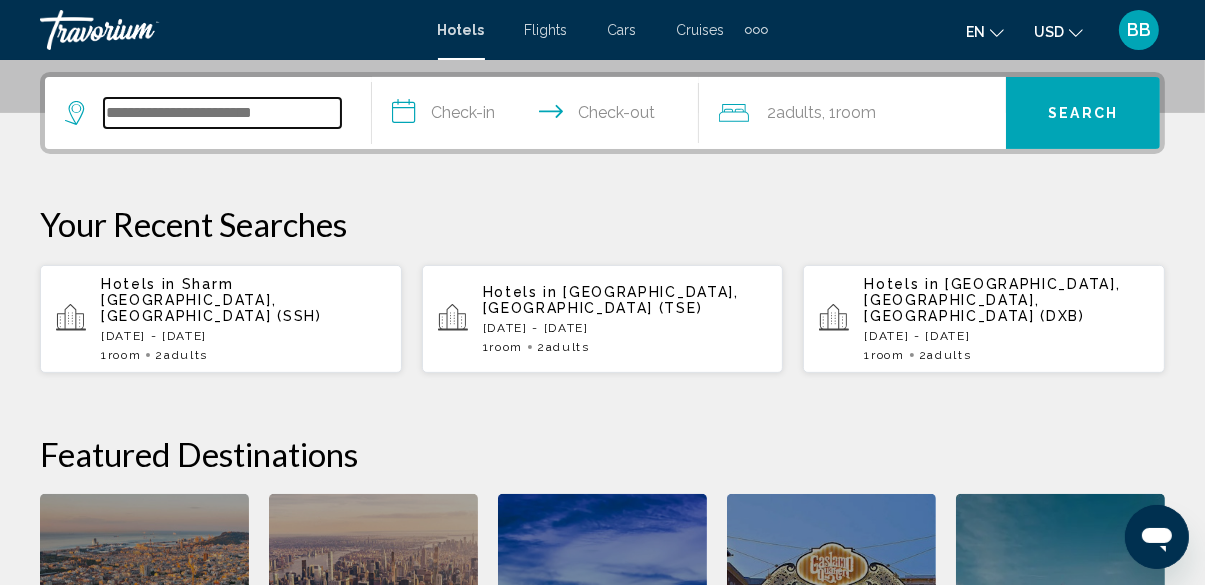 scroll, scrollTop: 493, scrollLeft: 0, axis: vertical 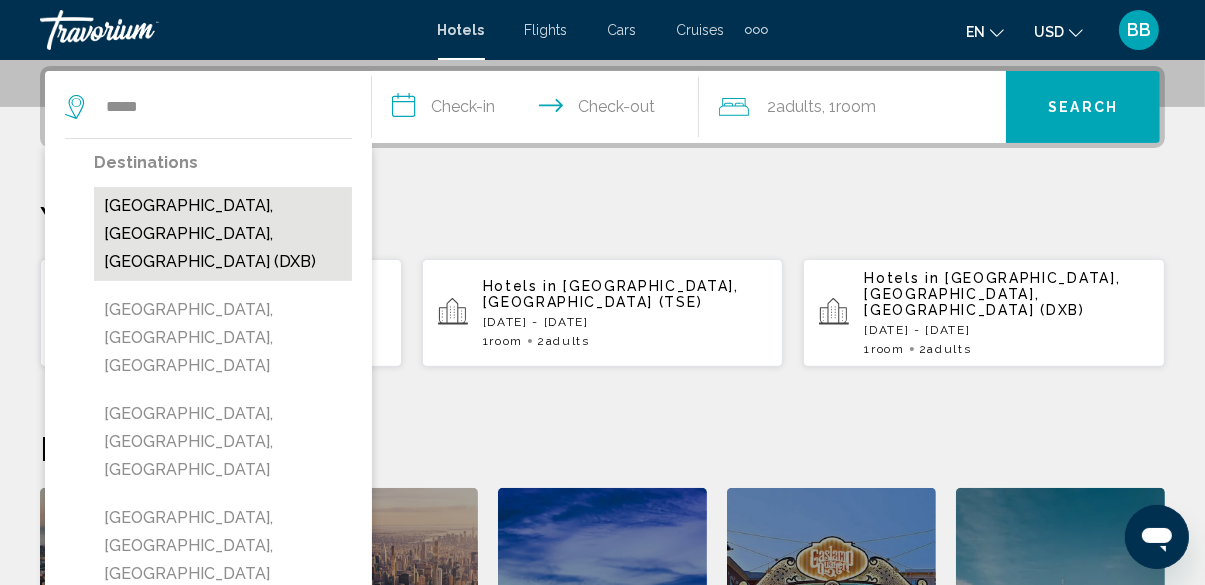 click on "[GEOGRAPHIC_DATA], [GEOGRAPHIC_DATA], [GEOGRAPHIC_DATA] (DXB)" at bounding box center [223, 234] 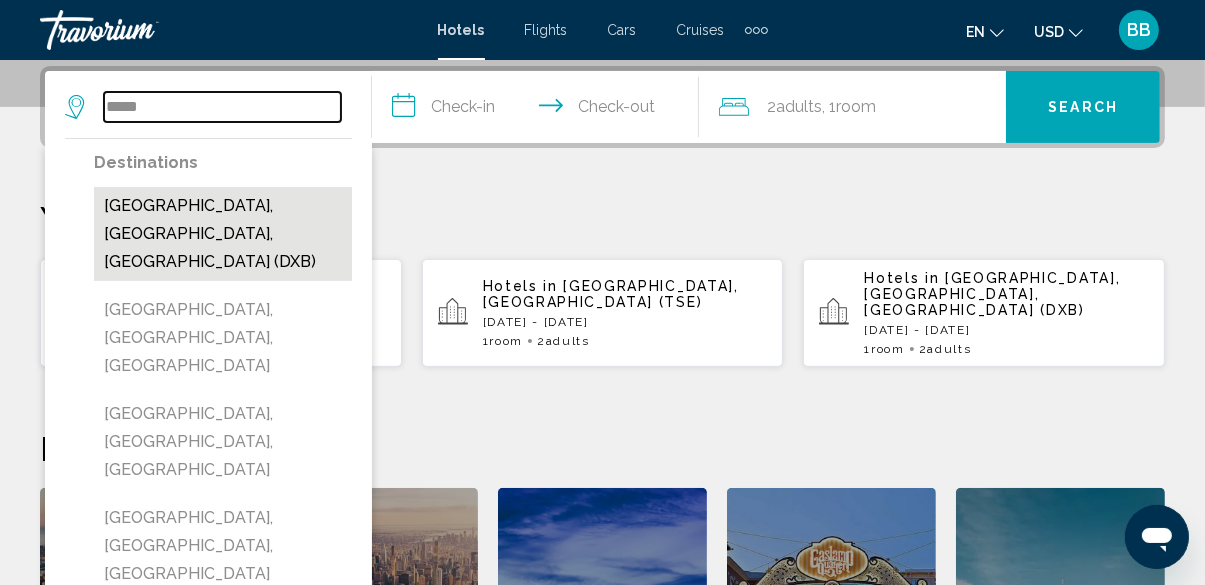 type on "**********" 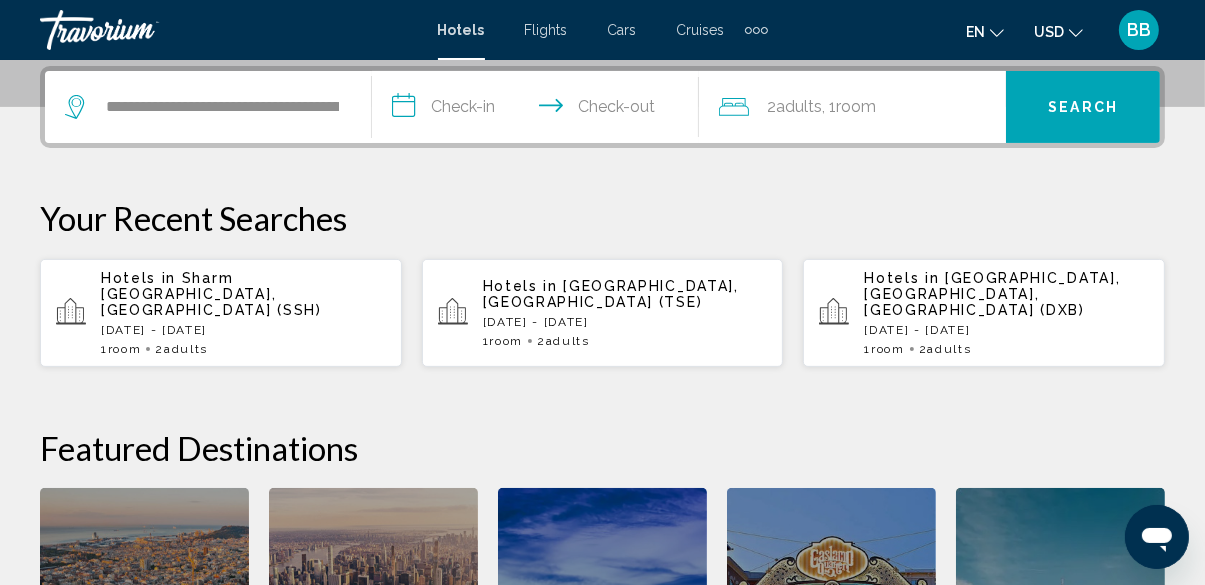 click on "**********" at bounding box center [539, 110] 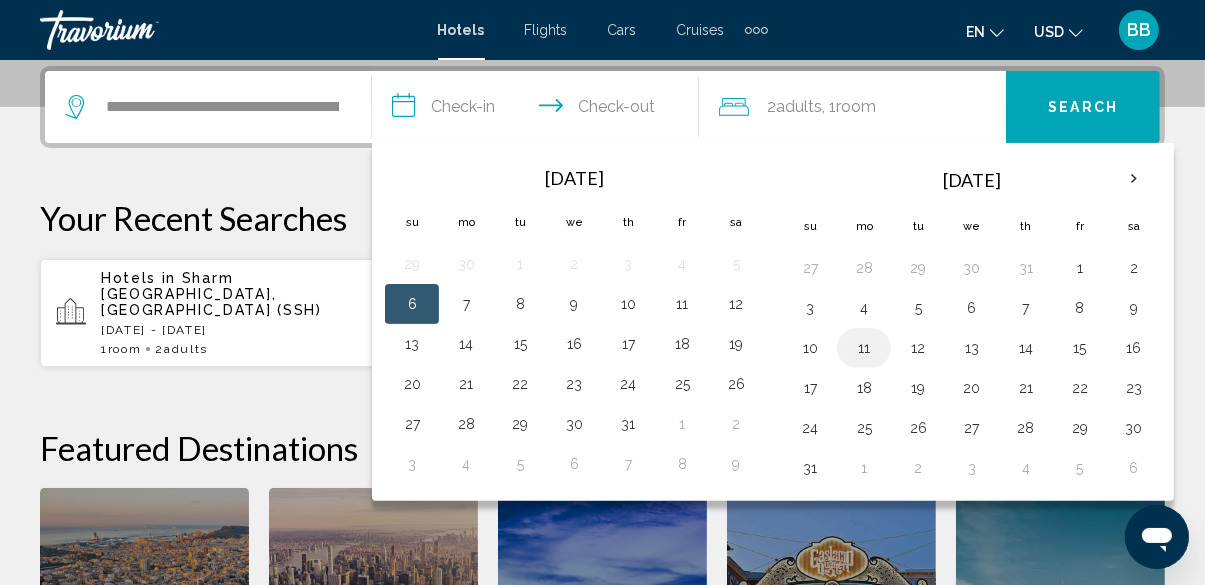 click on "11" at bounding box center (864, 348) 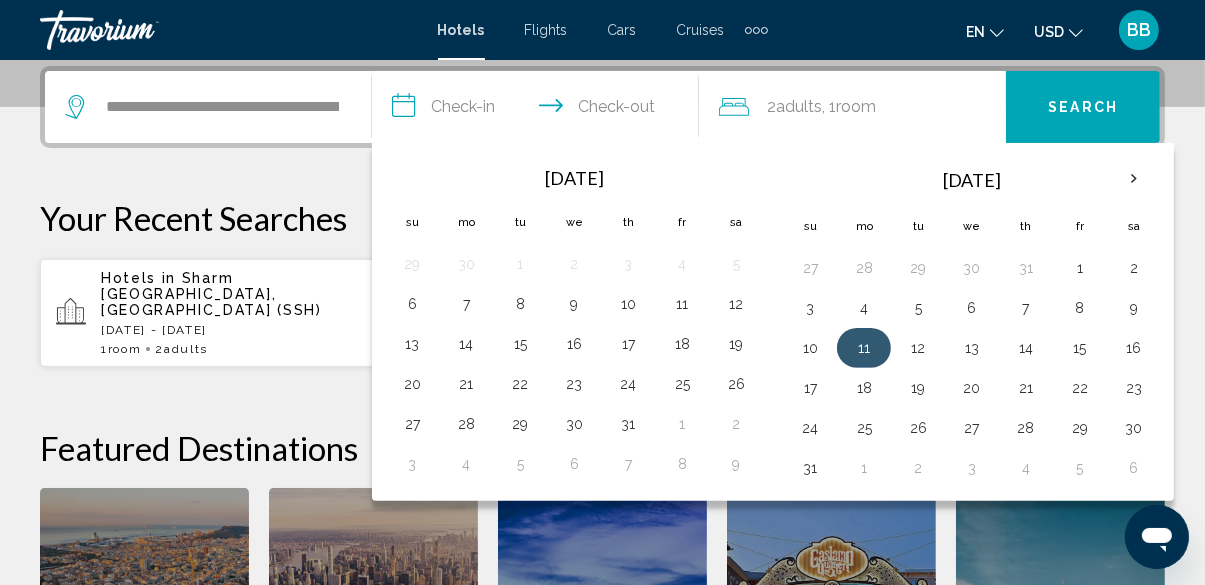 scroll, scrollTop: 488, scrollLeft: 0, axis: vertical 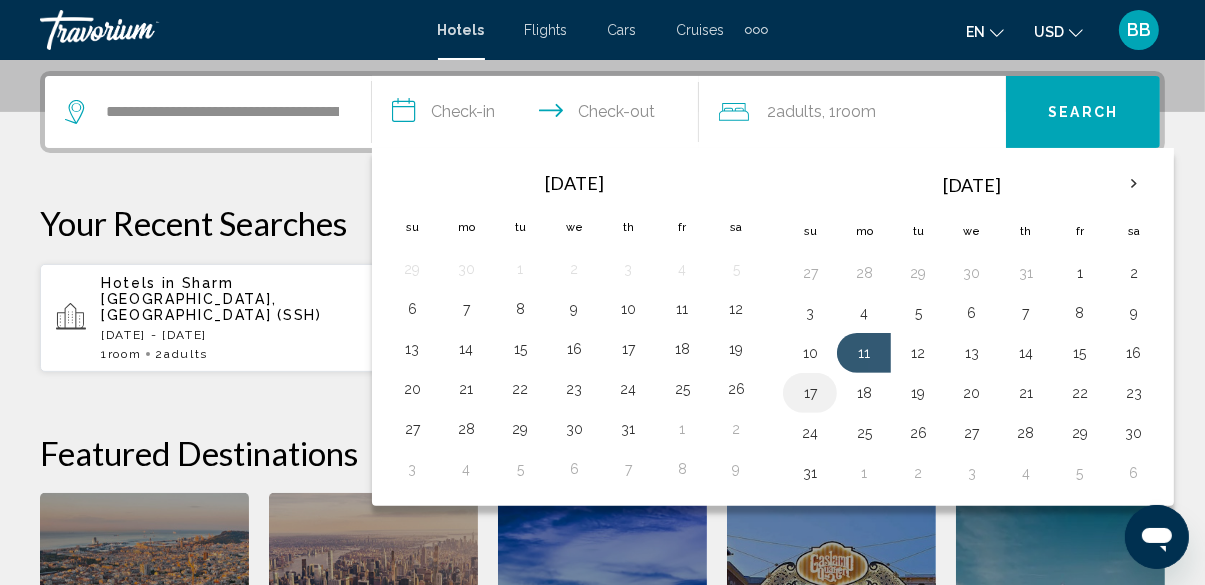 click on "17" at bounding box center [810, 393] 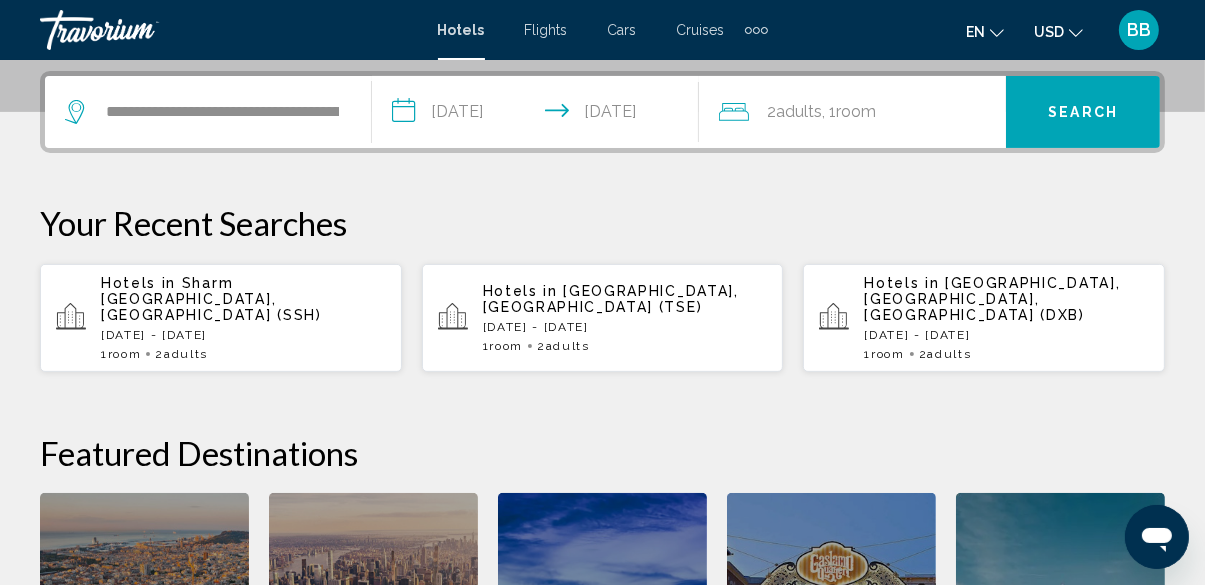 click on "Search" at bounding box center (1083, 113) 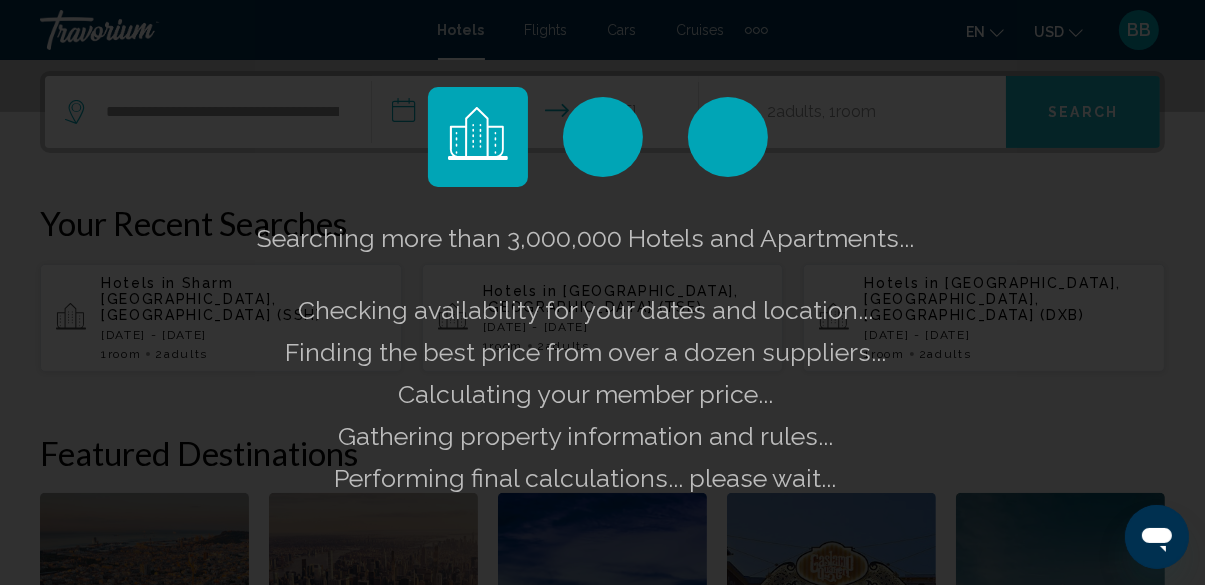 click on "Searching more than 3,000,000 Hotels and Apartments...
Checking availability for your dates and location..." 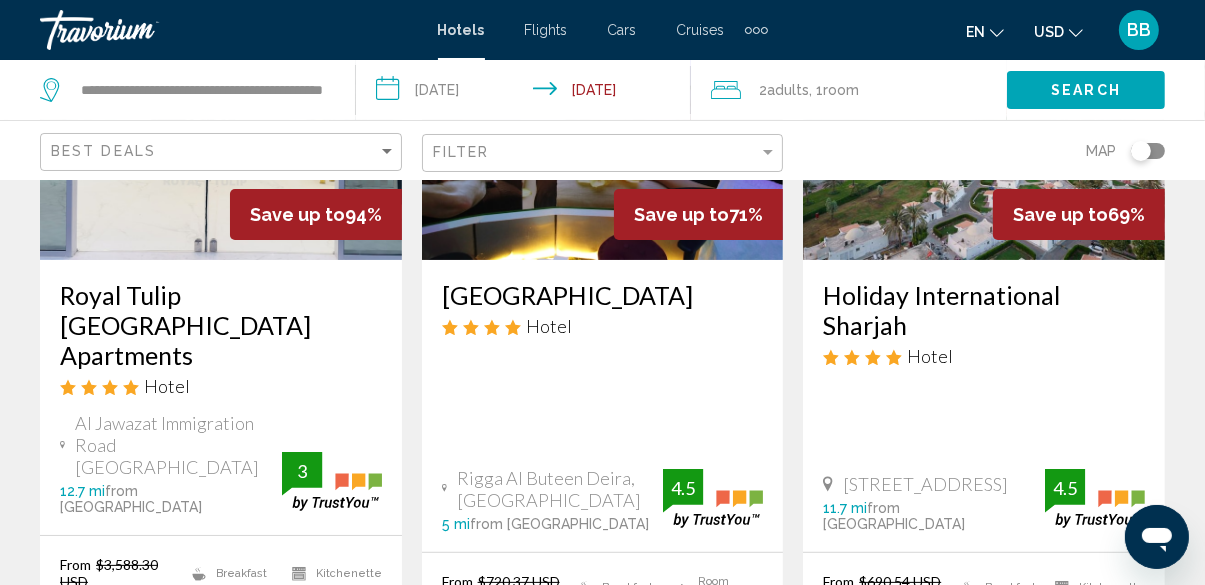 scroll, scrollTop: 334, scrollLeft: 0, axis: vertical 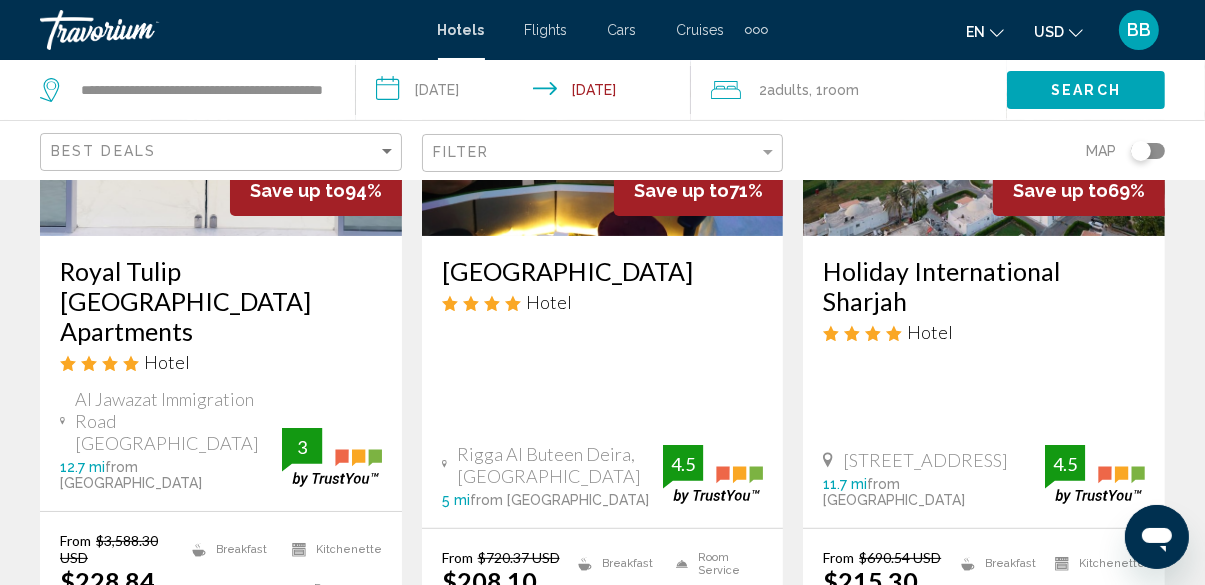 click on "Select Room" at bounding box center (220, 707) 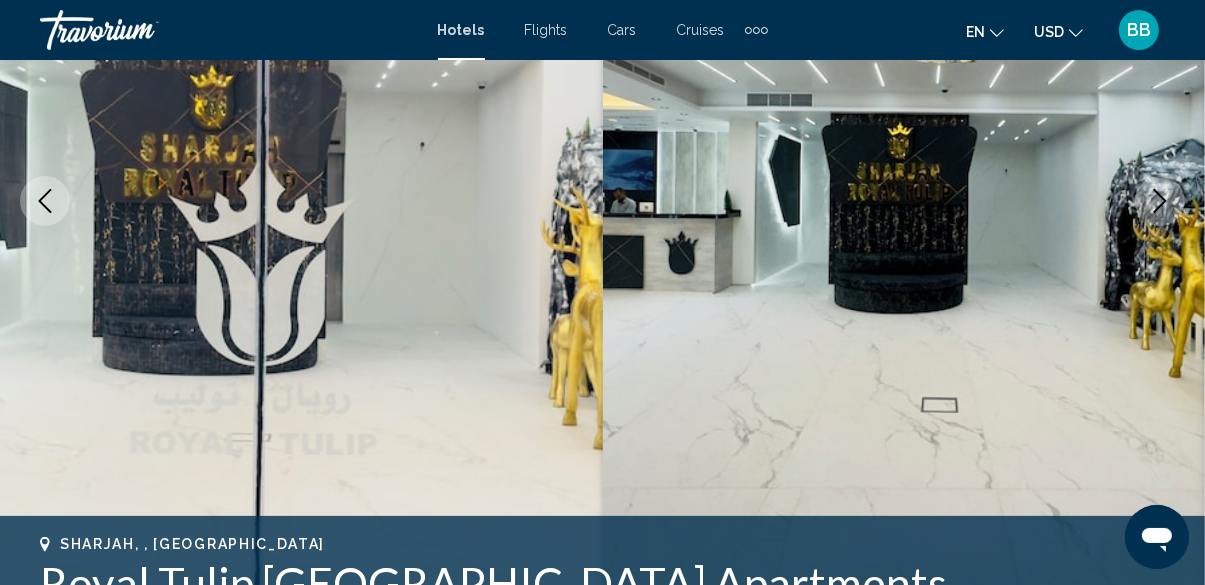 scroll, scrollTop: 193, scrollLeft: 0, axis: vertical 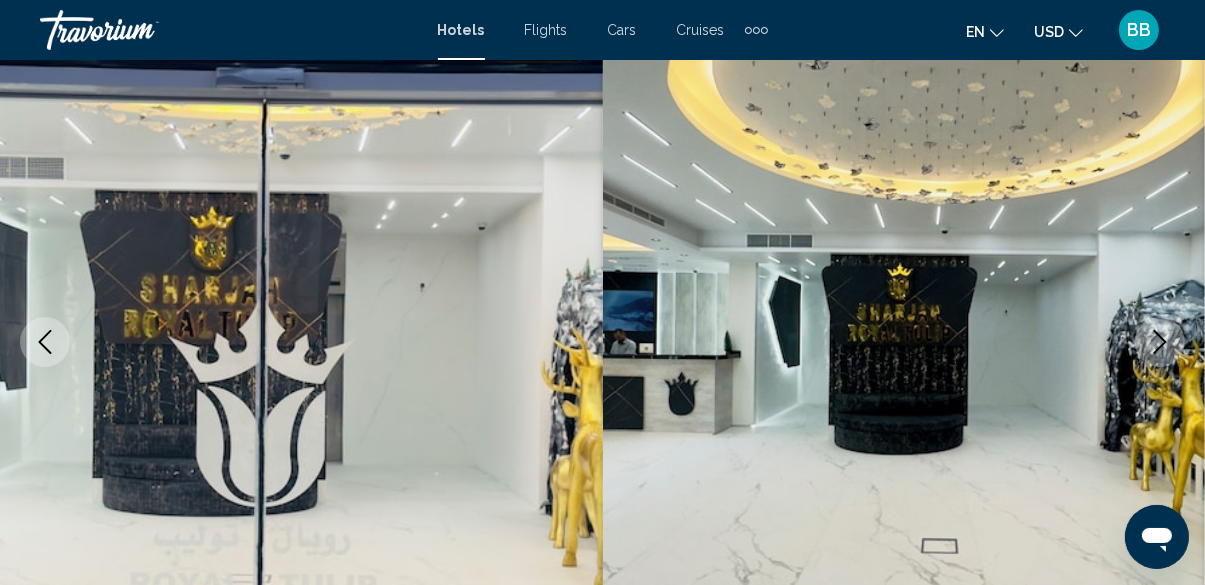 click 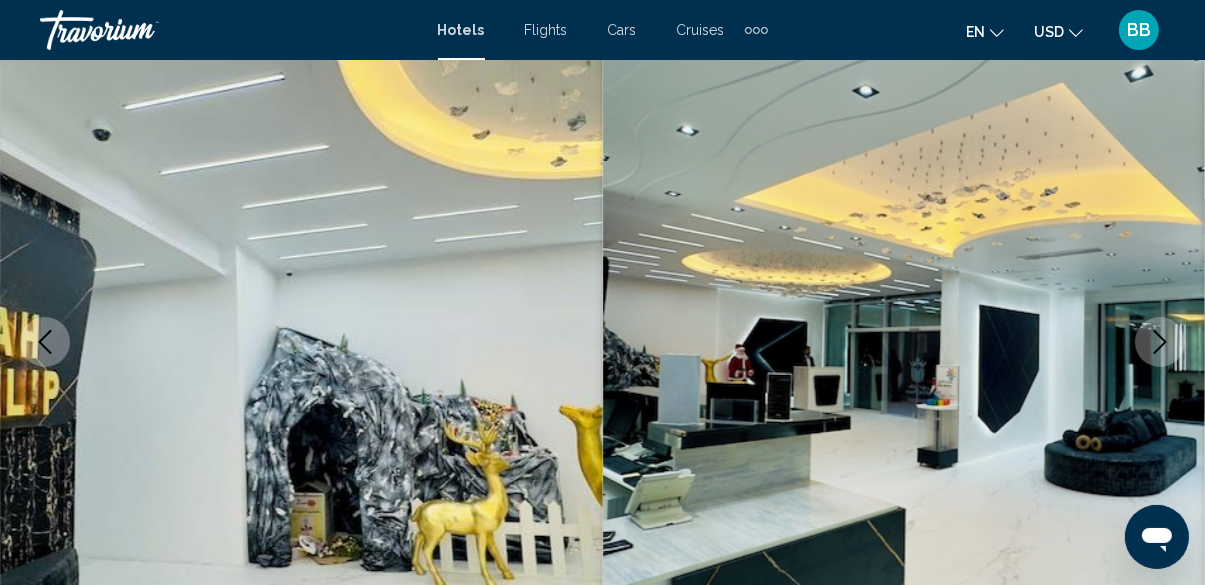 click at bounding box center [1160, 342] 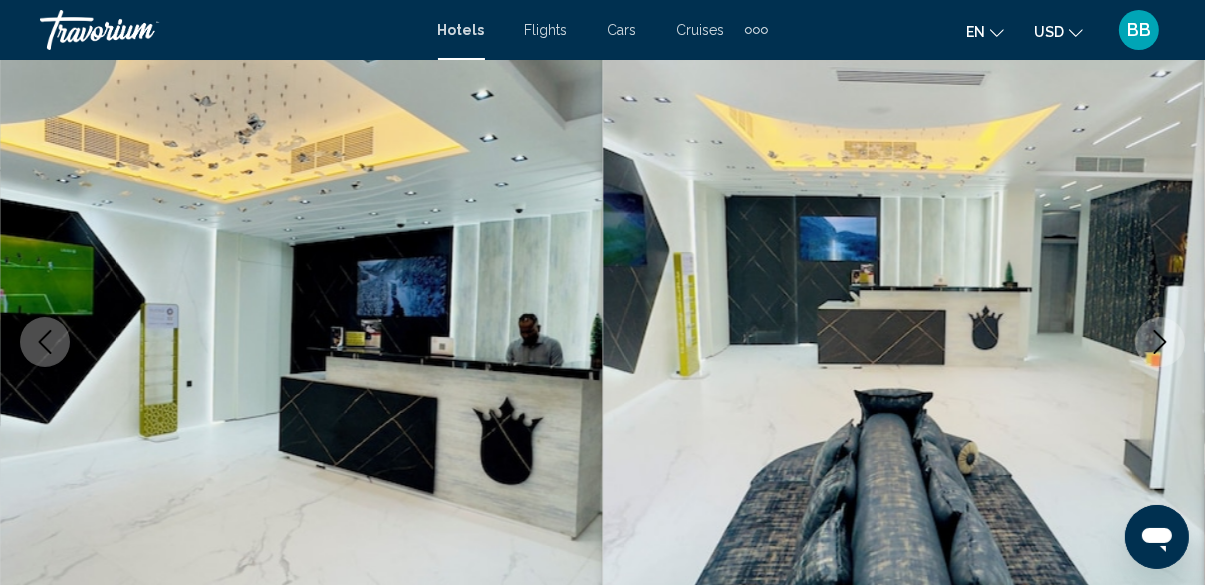 click at bounding box center (1160, 342) 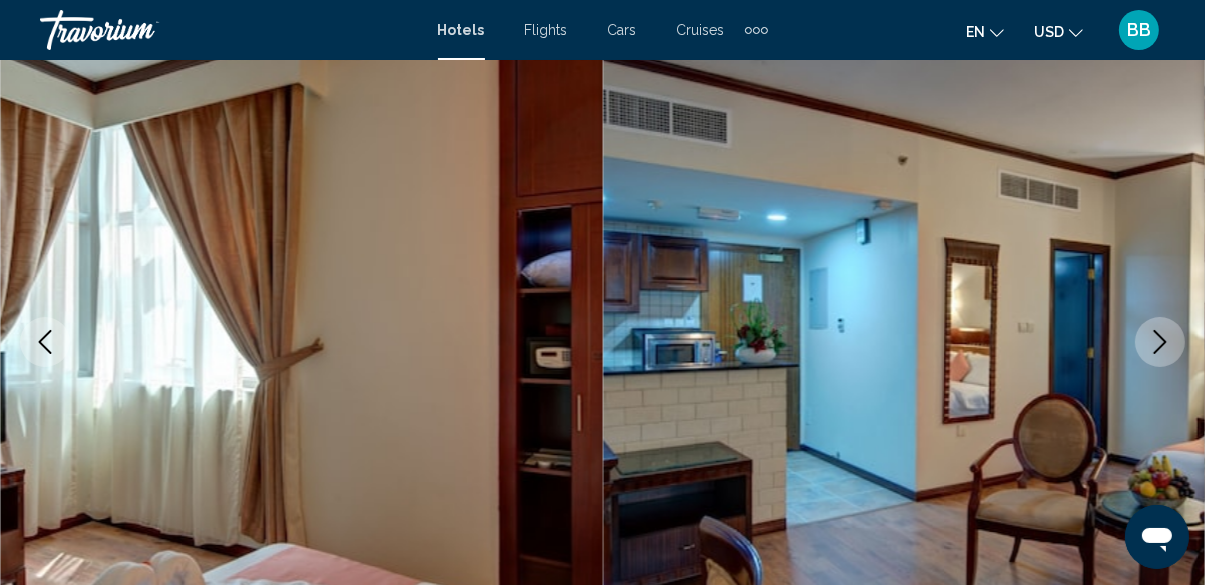 click 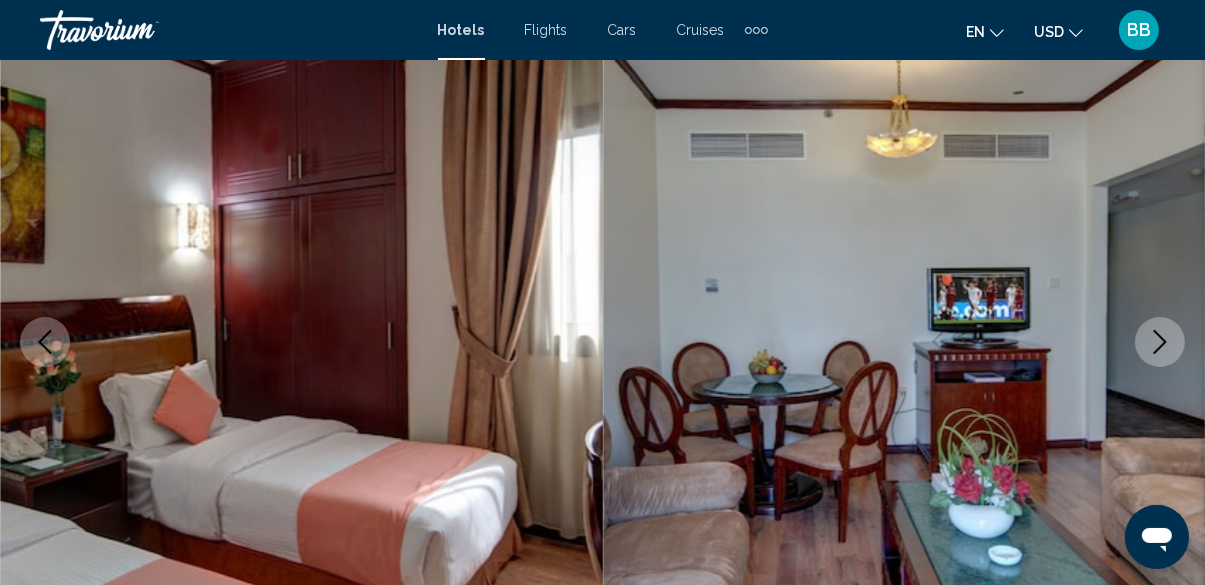 click at bounding box center (904, 342) 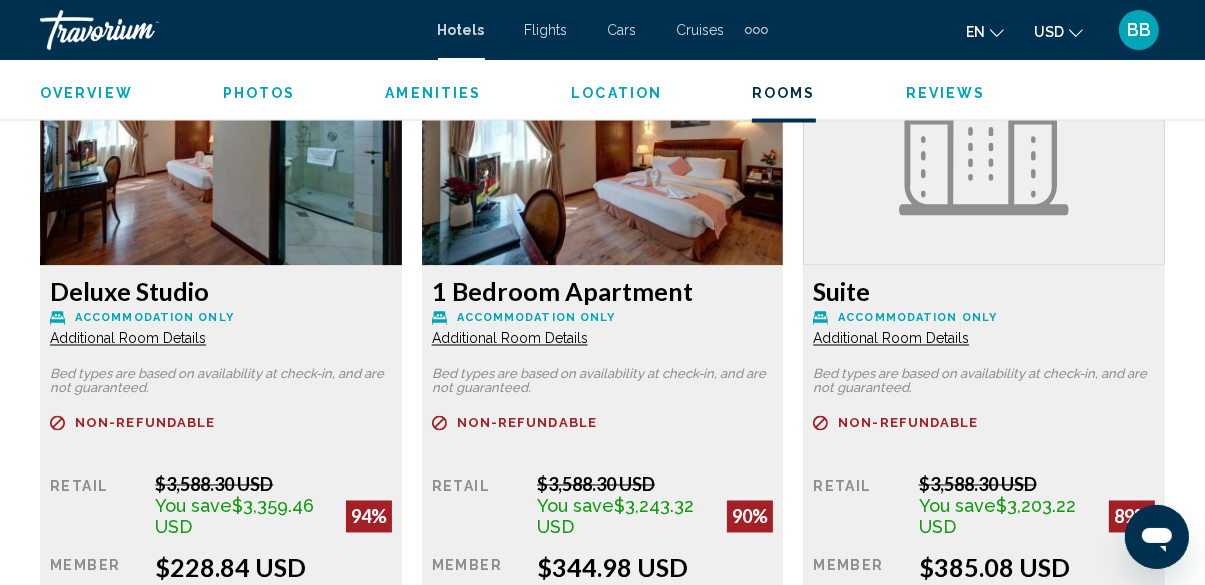 scroll, scrollTop: 3102, scrollLeft: 0, axis: vertical 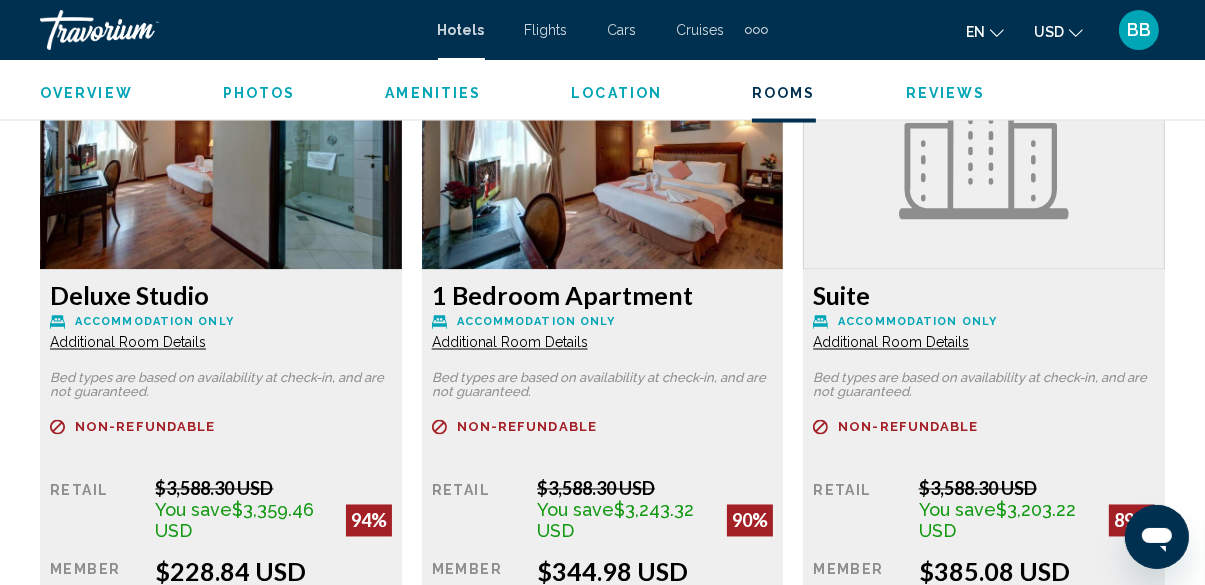click on "Book now" at bounding box center [310, 666] 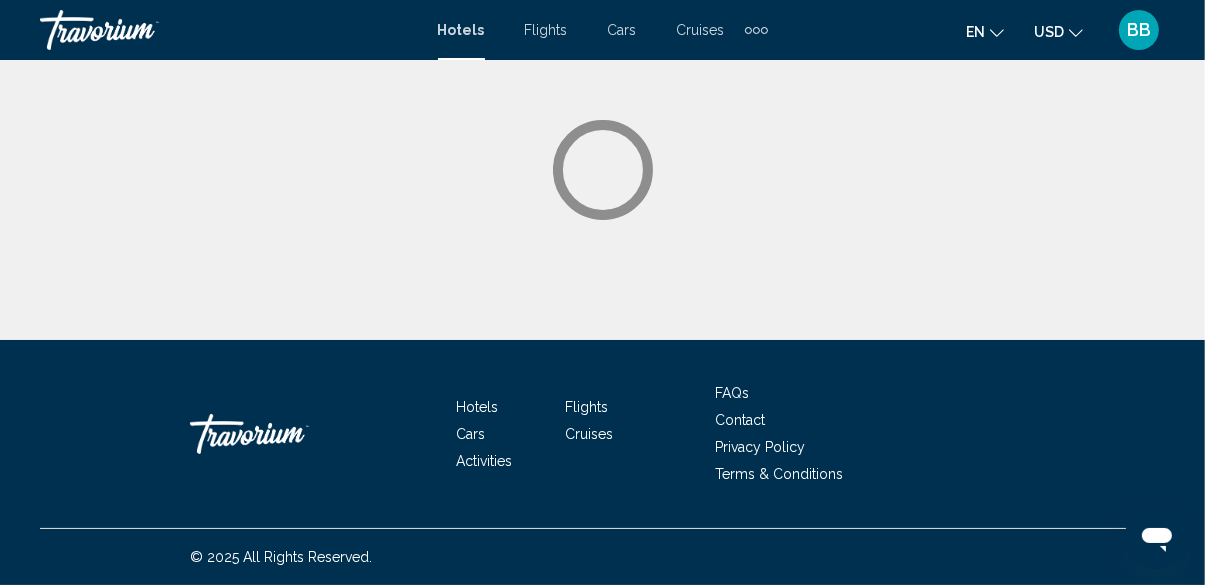 scroll, scrollTop: 0, scrollLeft: 0, axis: both 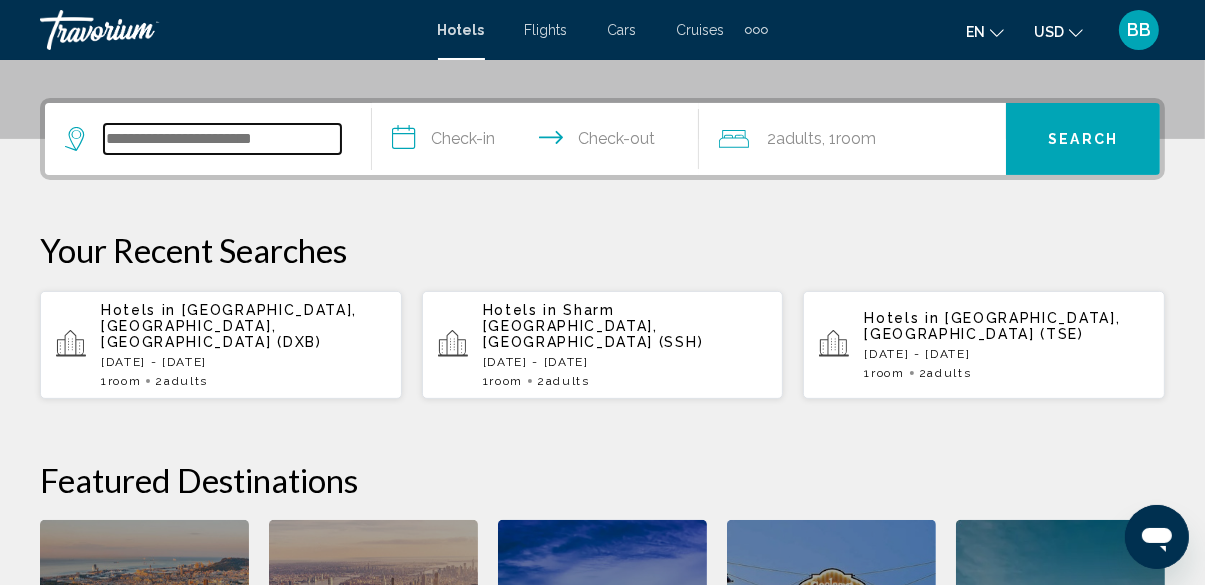 click at bounding box center [222, 139] 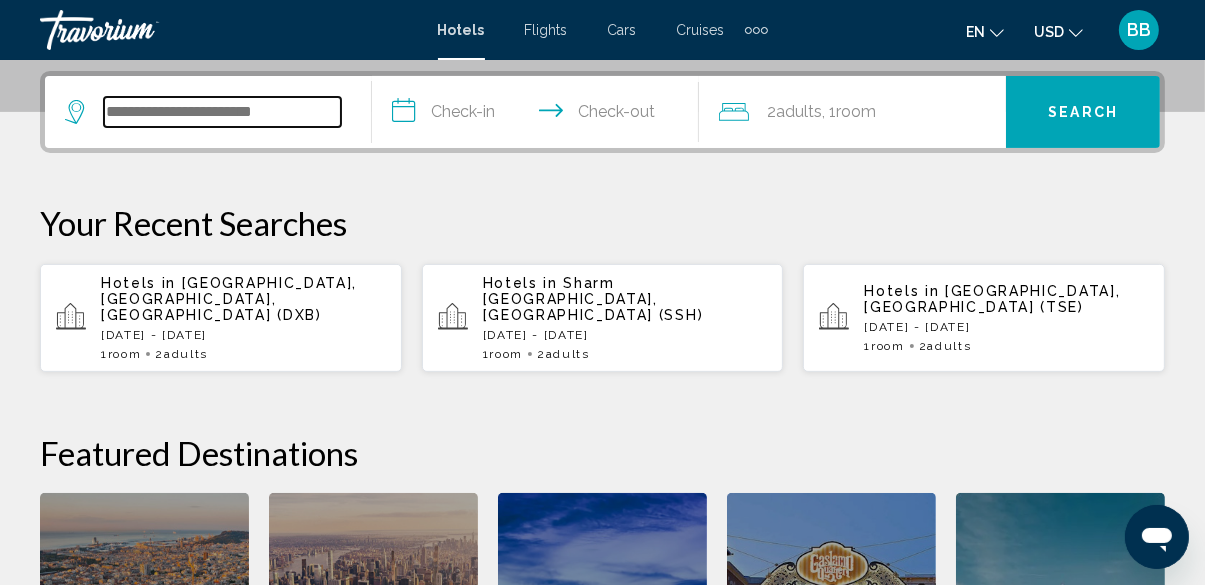 scroll, scrollTop: 493, scrollLeft: 0, axis: vertical 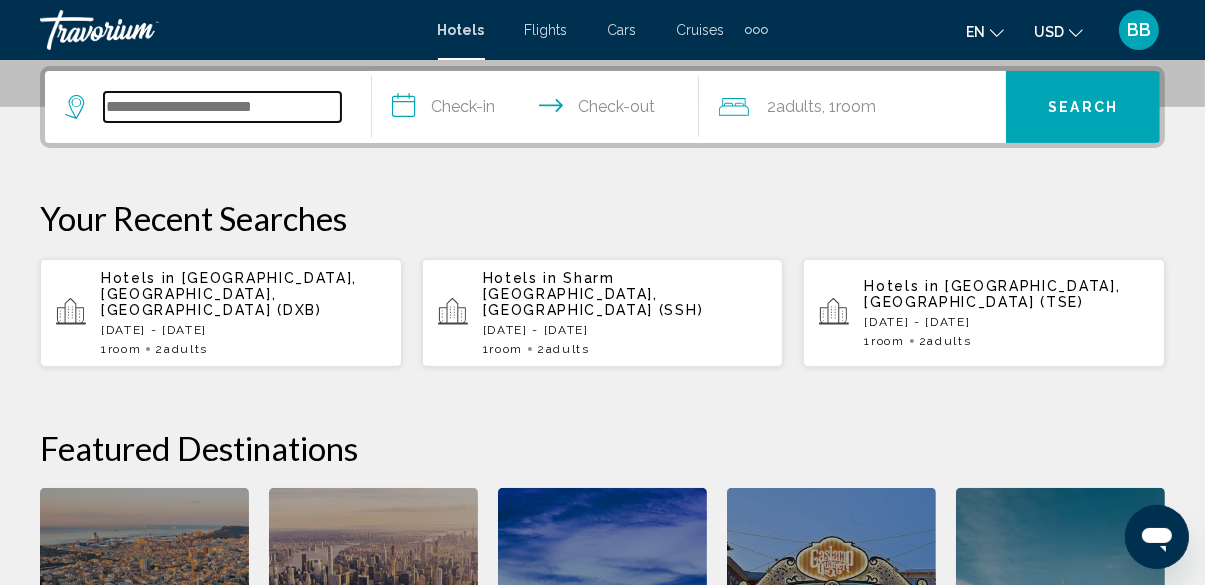 type on "*" 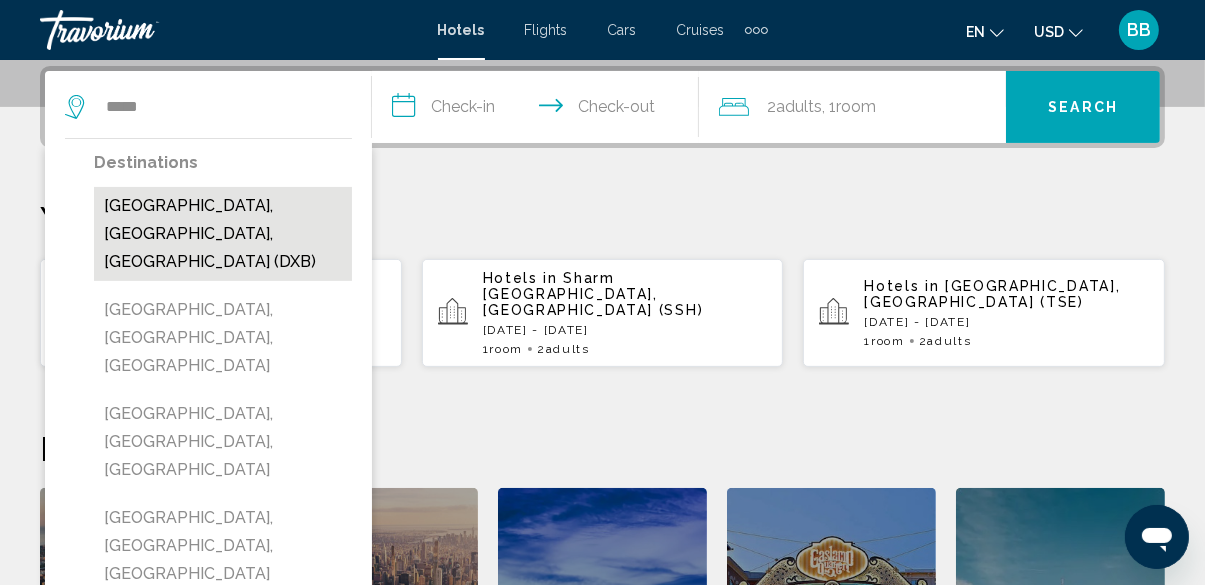 click on "[GEOGRAPHIC_DATA], [GEOGRAPHIC_DATA], [GEOGRAPHIC_DATA] (DXB)" at bounding box center (223, 234) 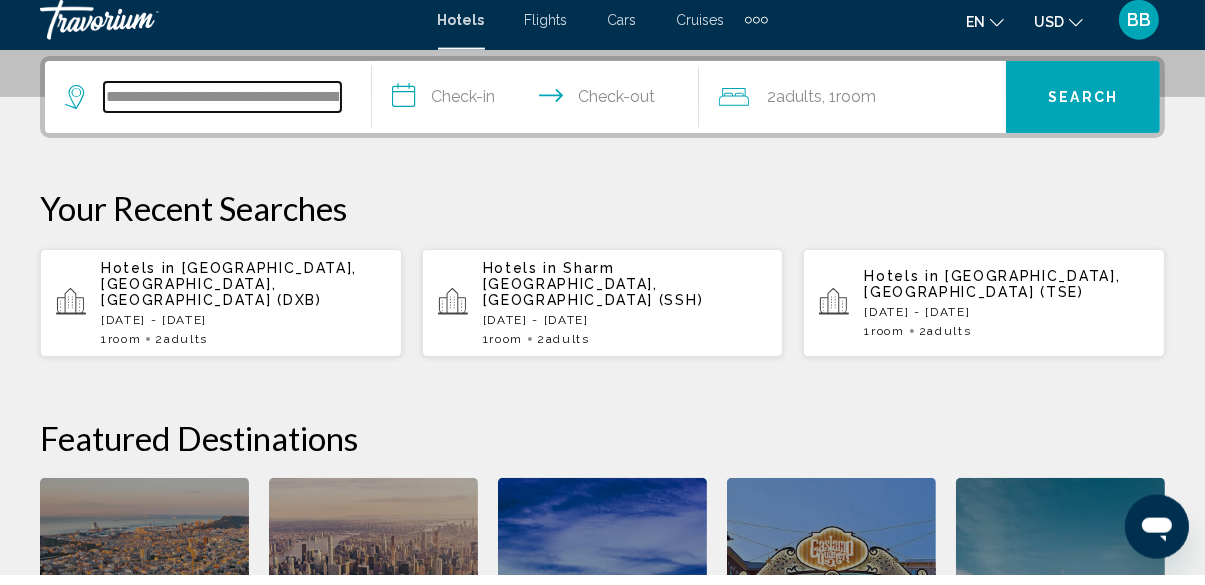 click on "**********" at bounding box center [222, 107] 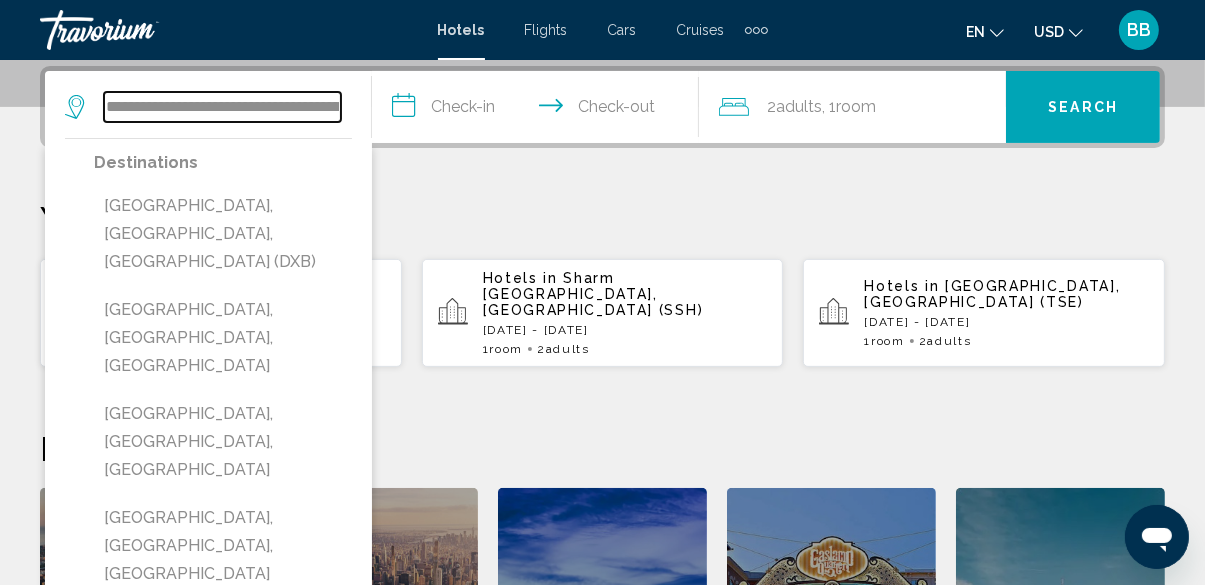 click on "**********" at bounding box center [222, 107] 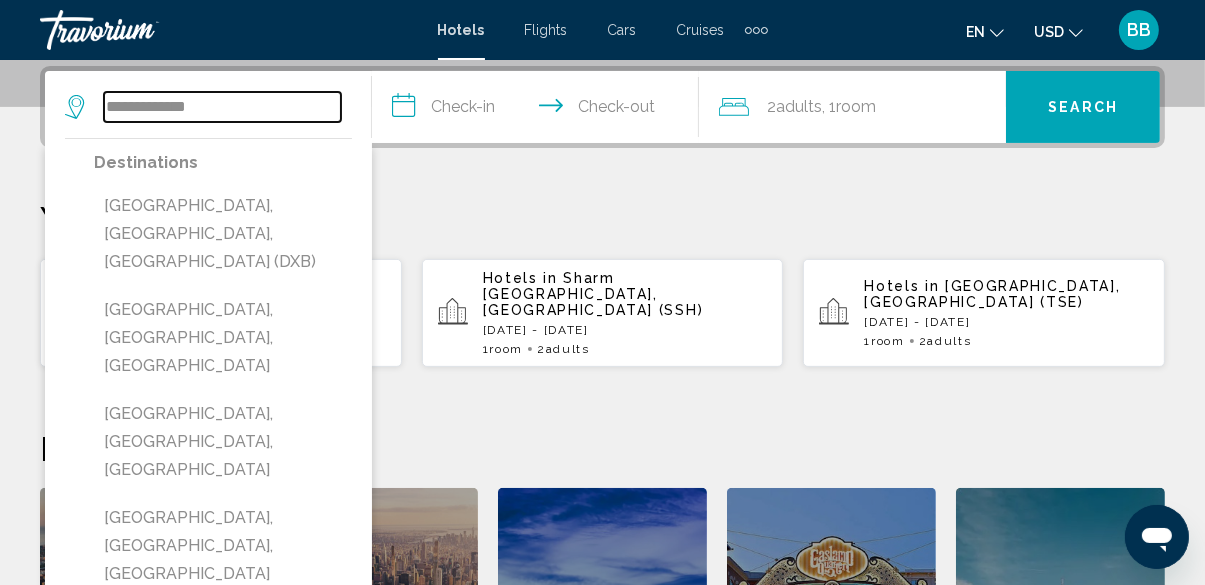 type on "******" 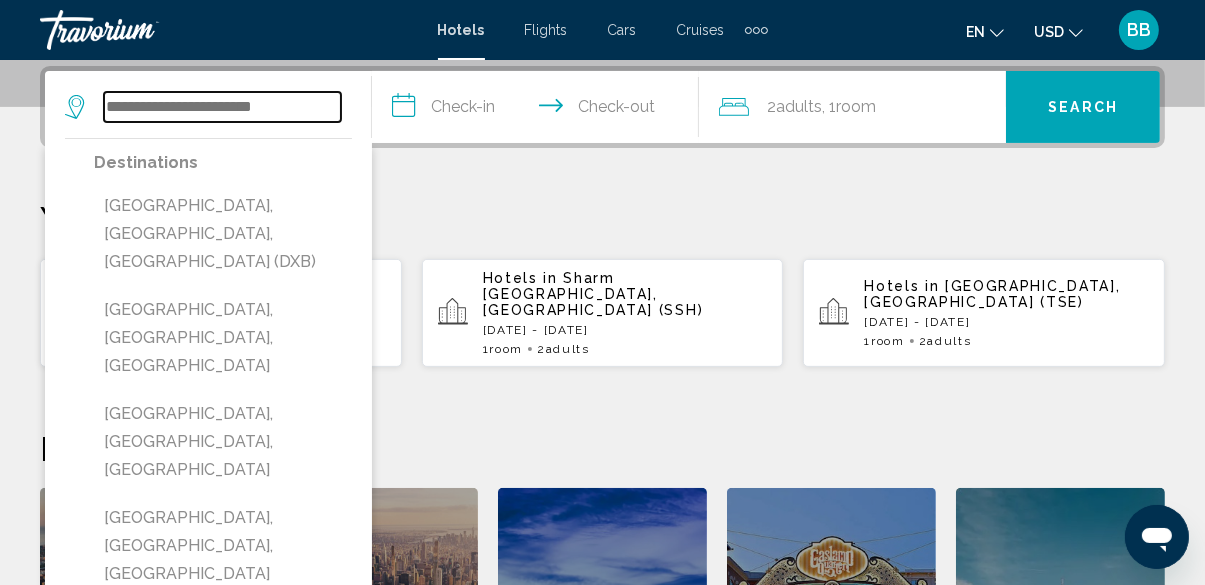 click at bounding box center [222, 107] 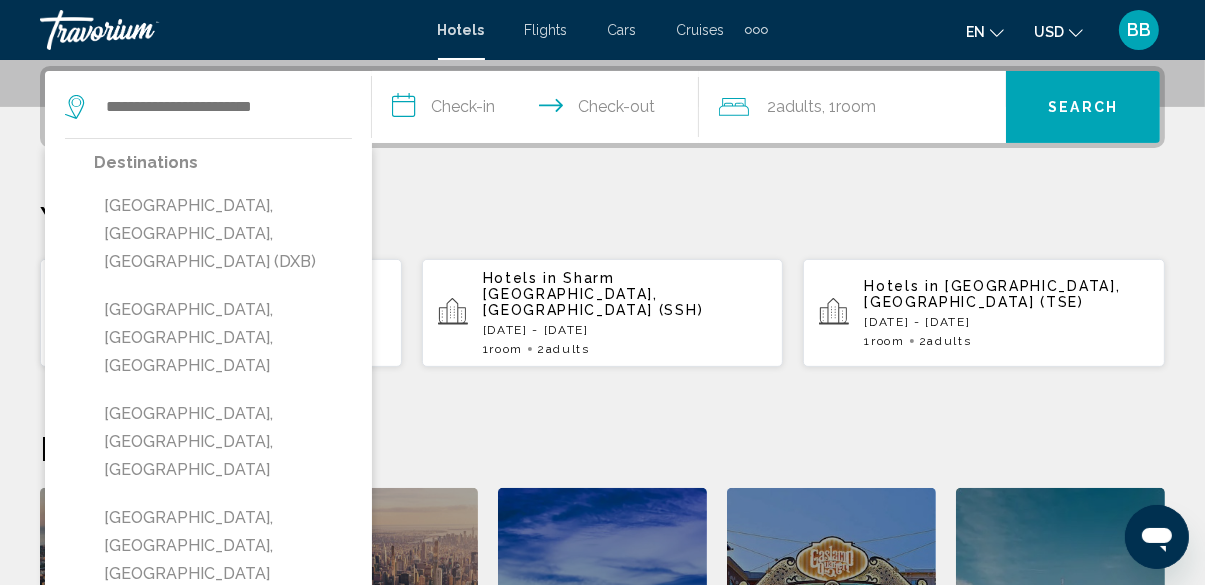 click on "Destinations  [GEOGRAPHIC_DATA], [GEOGRAPHIC_DATA], [GEOGRAPHIC_DATA] (DXB)   [GEOGRAPHIC_DATA], [GEOGRAPHIC_DATA], [GEOGRAPHIC_DATA]   [GEOGRAPHIC_DATA], [GEOGRAPHIC_DATA], [GEOGRAPHIC_DATA]   [GEOGRAPHIC_DATA], [GEOGRAPHIC_DATA], [GEOGRAPHIC_DATA]   [GEOGRAPHIC_DATA], [GEOGRAPHIC_DATA]  Hotels  [GEOGRAPHIC_DATA] infinite luxury suites ([GEOGRAPHIC_DATA], KE)   [GEOGRAPHIC_DATA] ([GEOGRAPHIC_DATA], [GEOGRAPHIC_DATA])   [GEOGRAPHIC_DATA] ([GEOGRAPHIC_DATA], PK)   [GEOGRAPHIC_DATA] Two bedrooms apartment with full [GEOGRAPHIC_DATA] ([GEOGRAPHIC_DATA], [GEOGRAPHIC_DATA])   [GEOGRAPHIC_DATA] ([GEOGRAPHIC_DATA], [GEOGRAPHIC_DATA])" at bounding box center [208, 690] 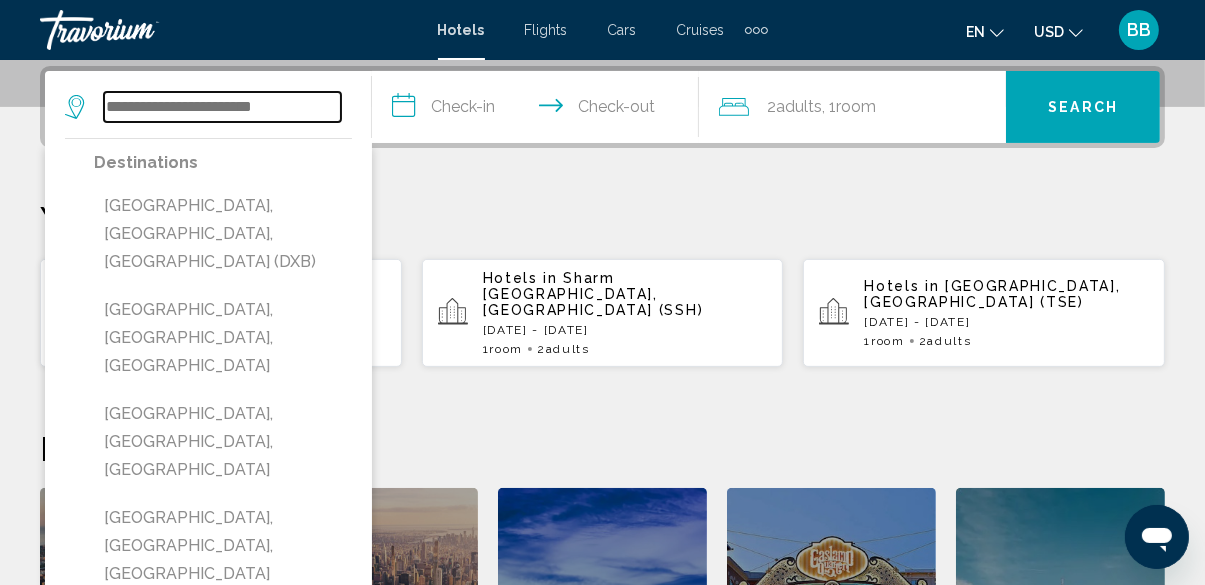 click at bounding box center (222, 107) 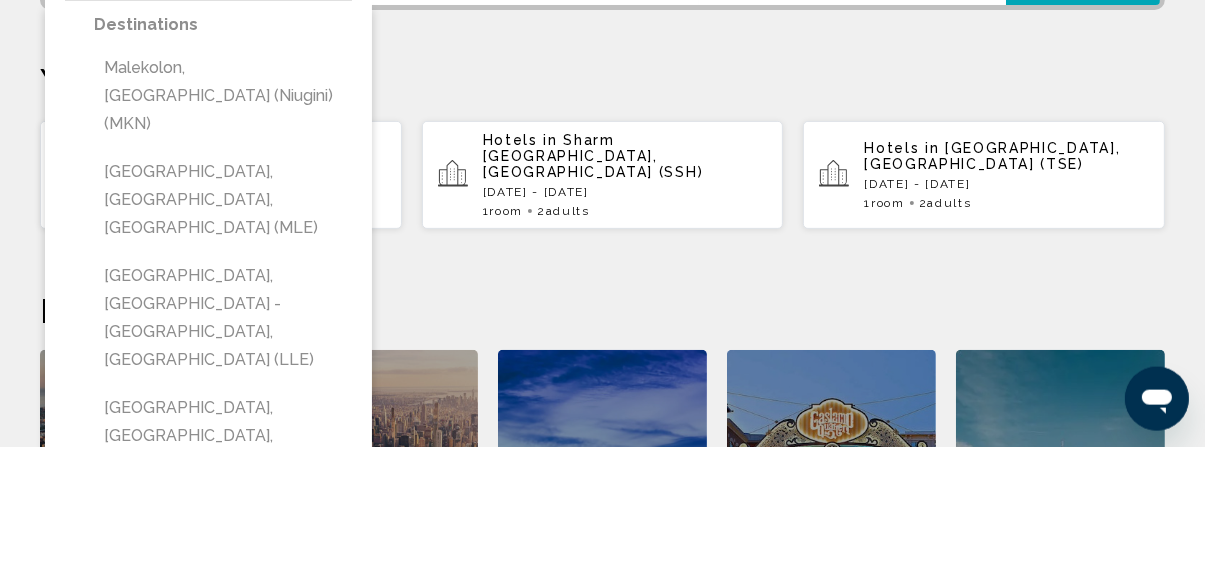 scroll, scrollTop: 493, scrollLeft: 0, axis: vertical 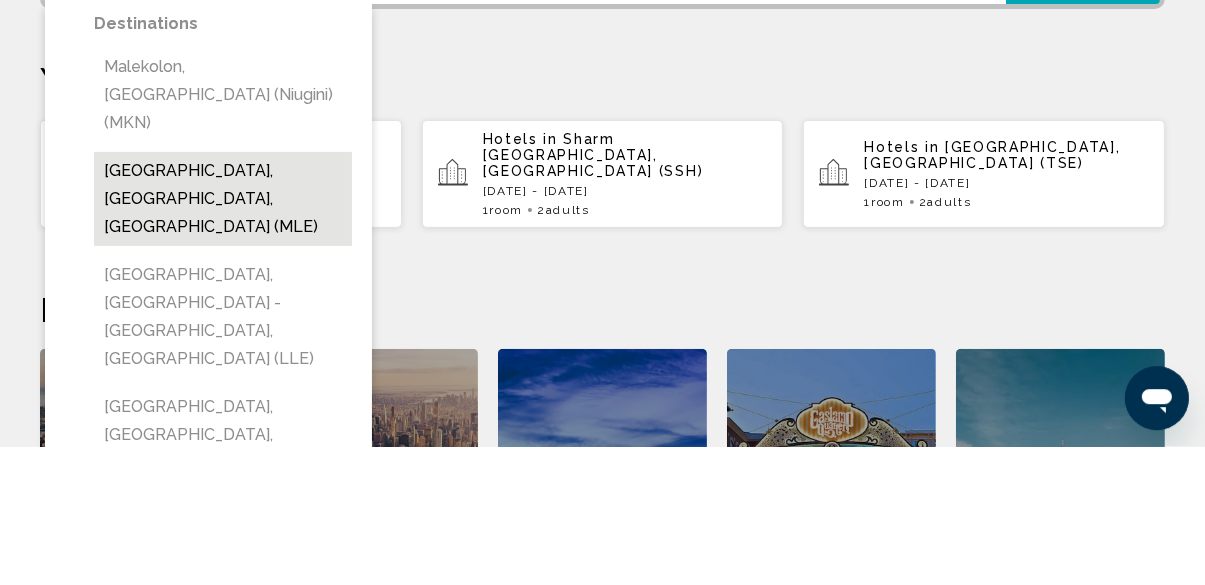 click on "[GEOGRAPHIC_DATA], [GEOGRAPHIC_DATA], [GEOGRAPHIC_DATA] (MLE)" at bounding box center (223, 338) 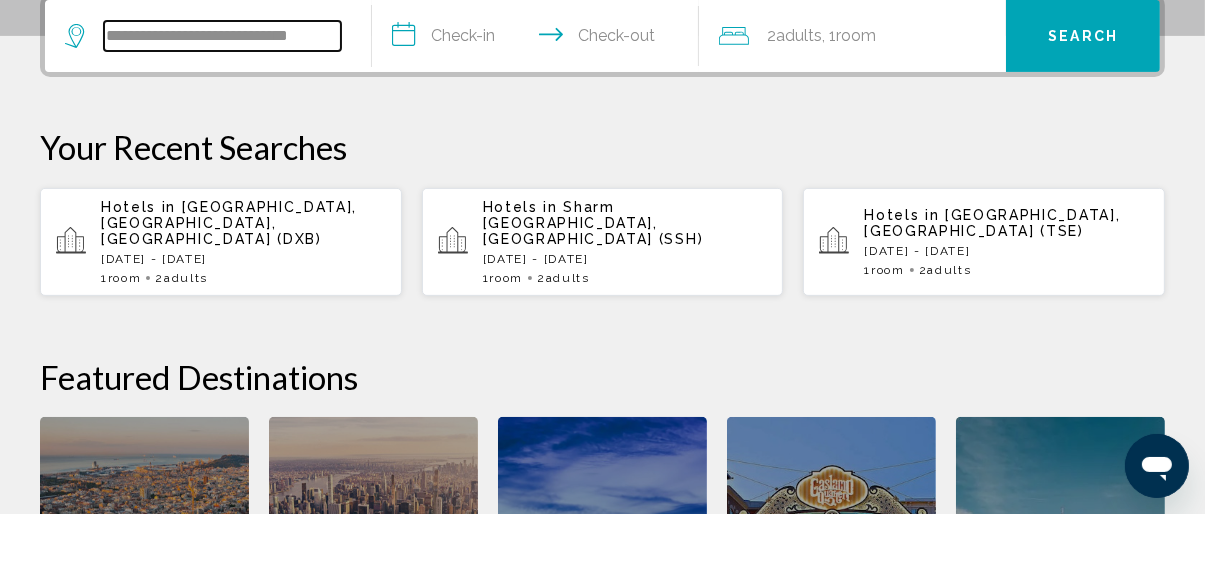 scroll, scrollTop: 493, scrollLeft: 0, axis: vertical 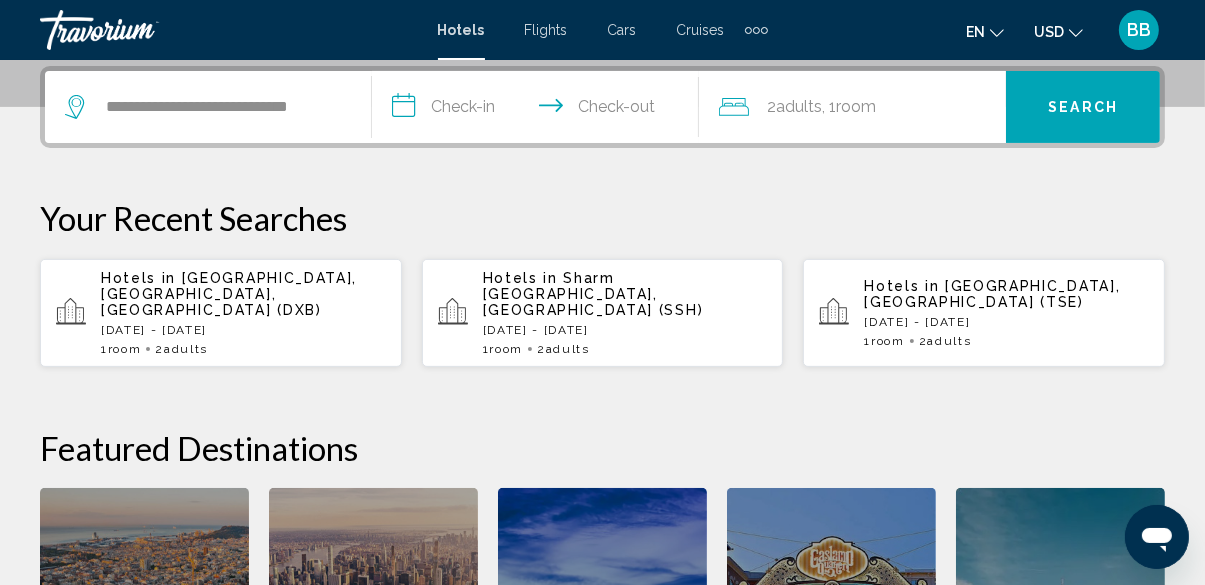 click on "**********" at bounding box center [539, 110] 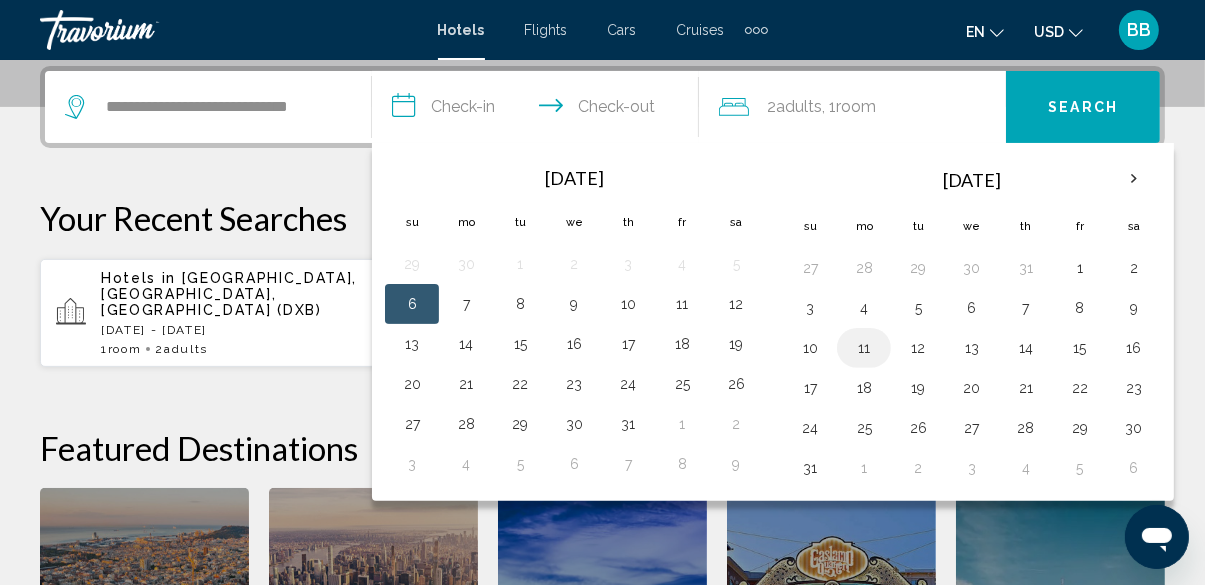 click on "11" at bounding box center [864, 348] 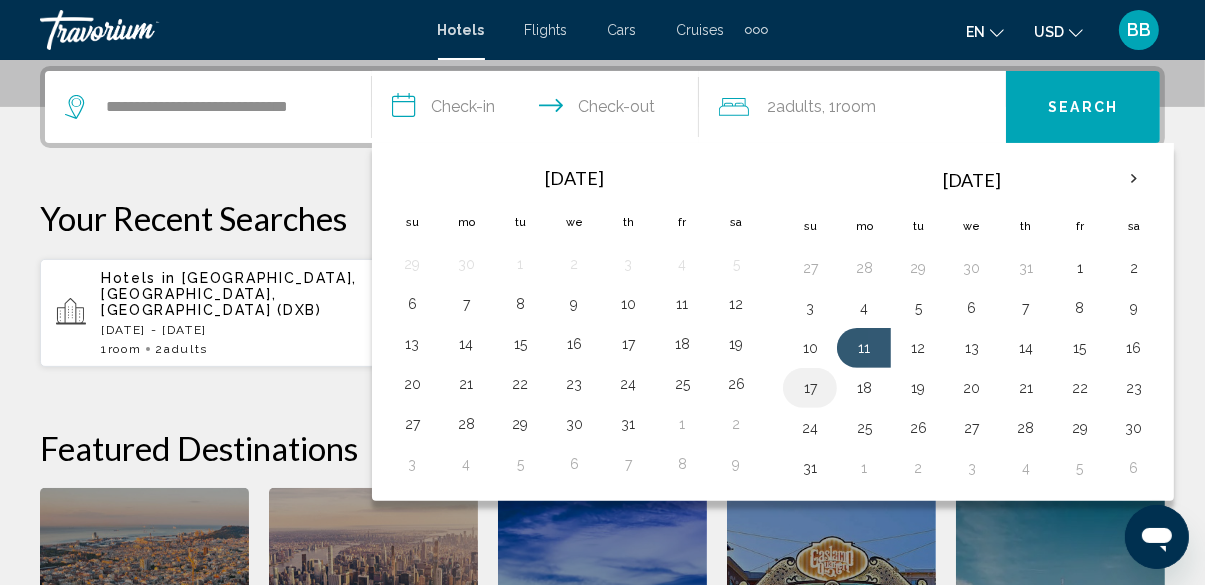 click on "17" at bounding box center [810, 388] 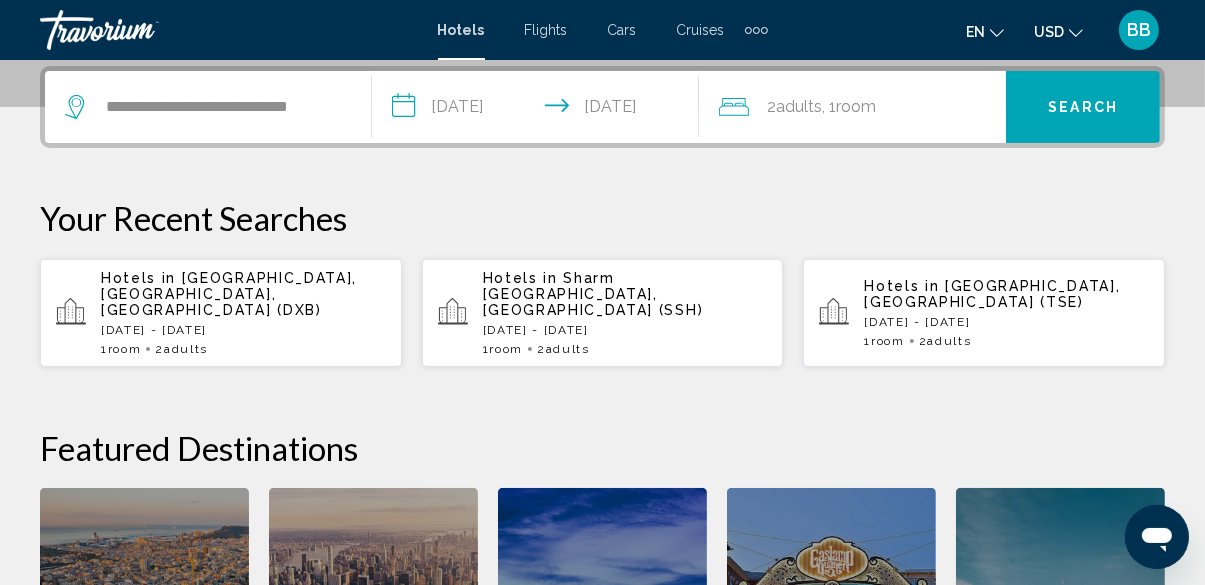 click on "Search" at bounding box center (1083, 107) 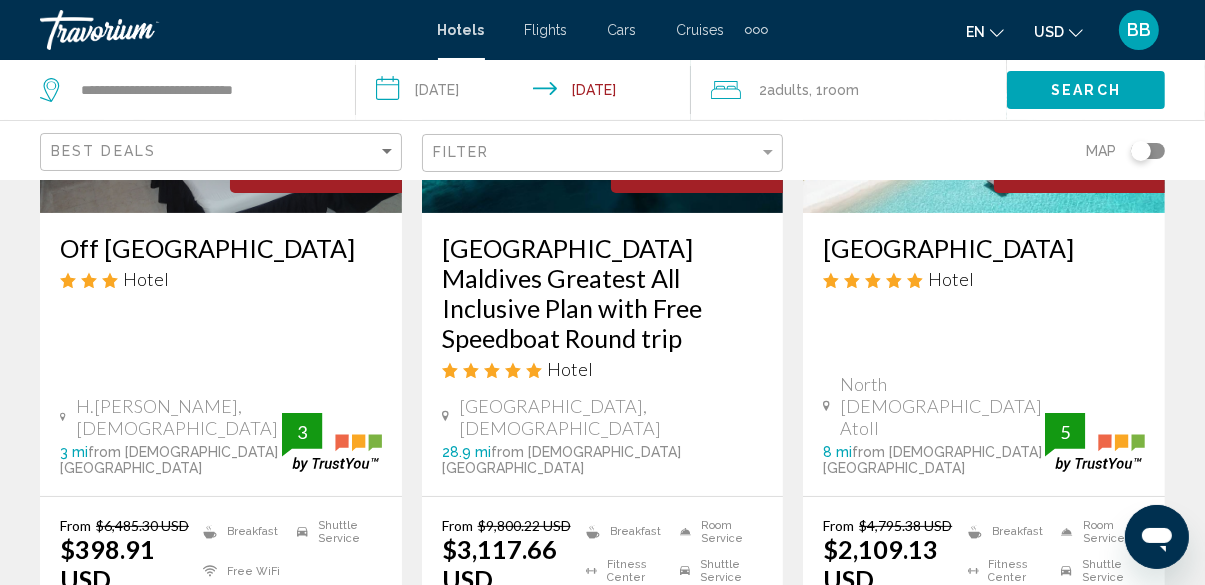 scroll, scrollTop: 356, scrollLeft: 0, axis: vertical 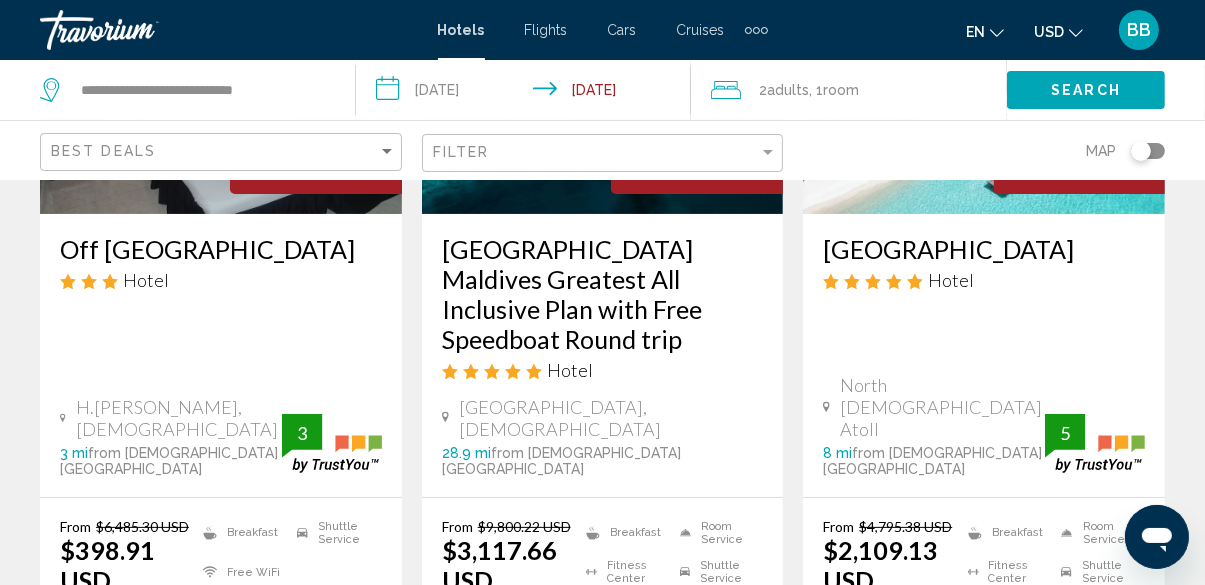 click on "Select Room" at bounding box center [221, 675] 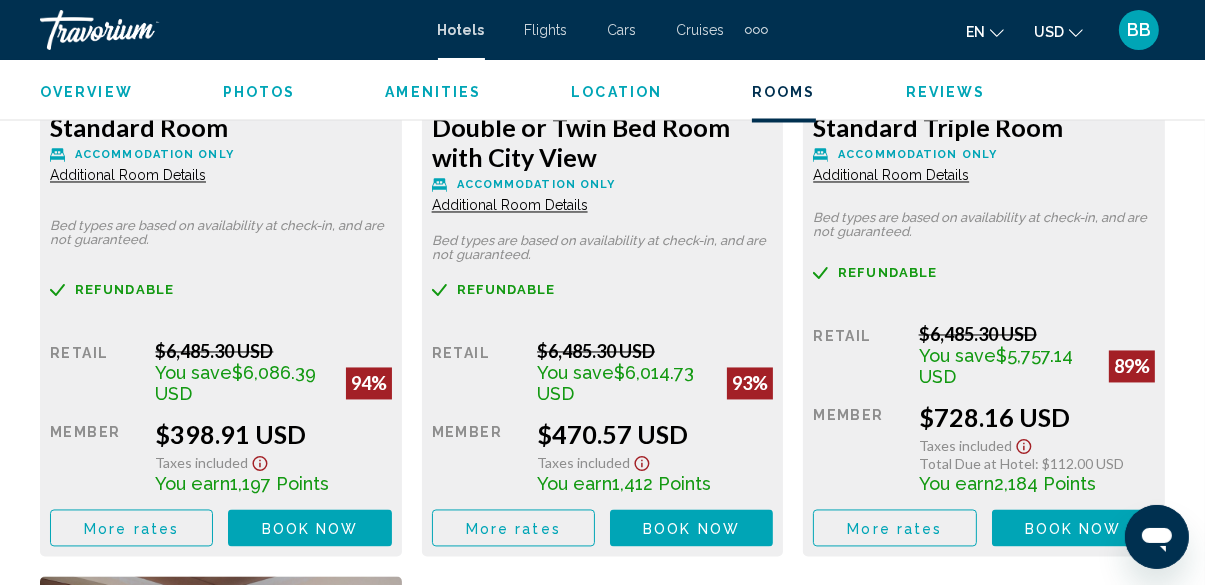 scroll, scrollTop: 3334, scrollLeft: 0, axis: vertical 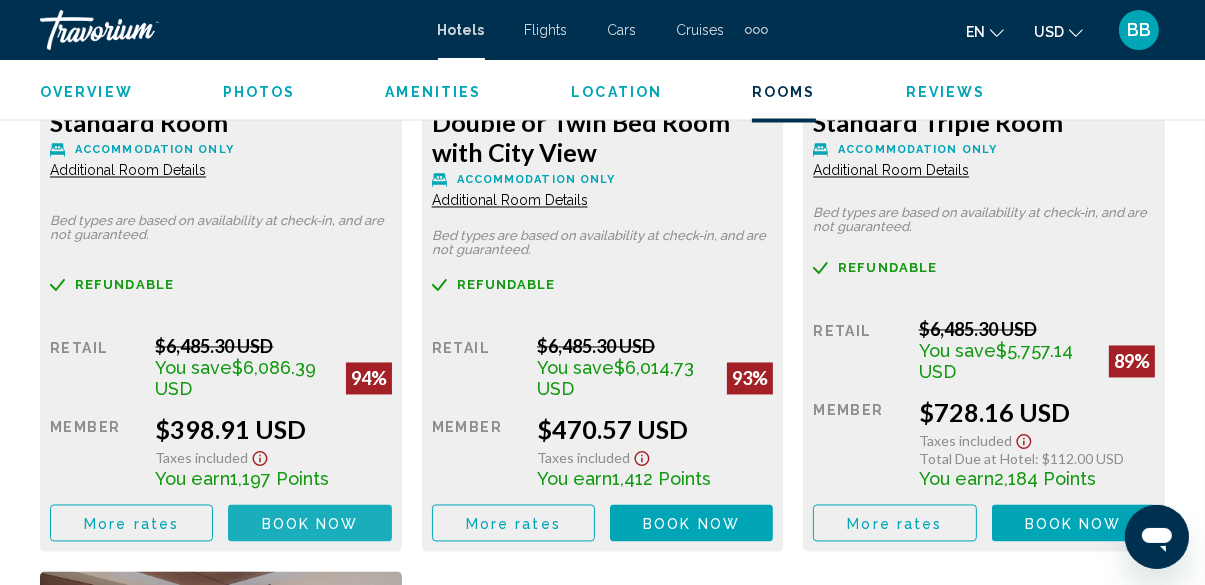 click on "Book now No longer available" at bounding box center (309, 523) 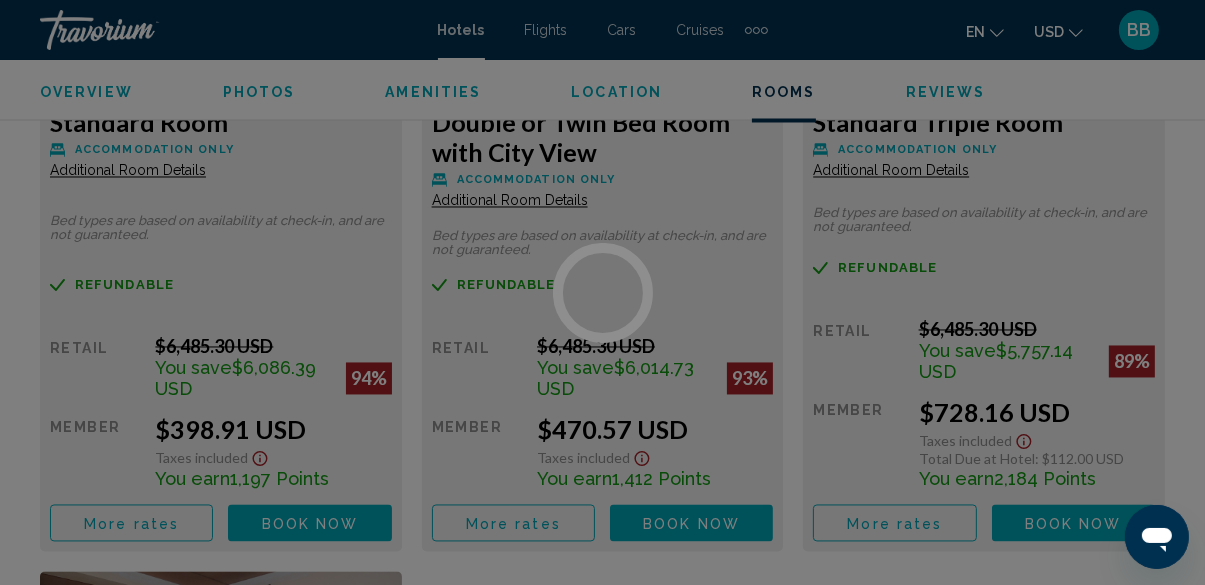 scroll, scrollTop: 0, scrollLeft: 0, axis: both 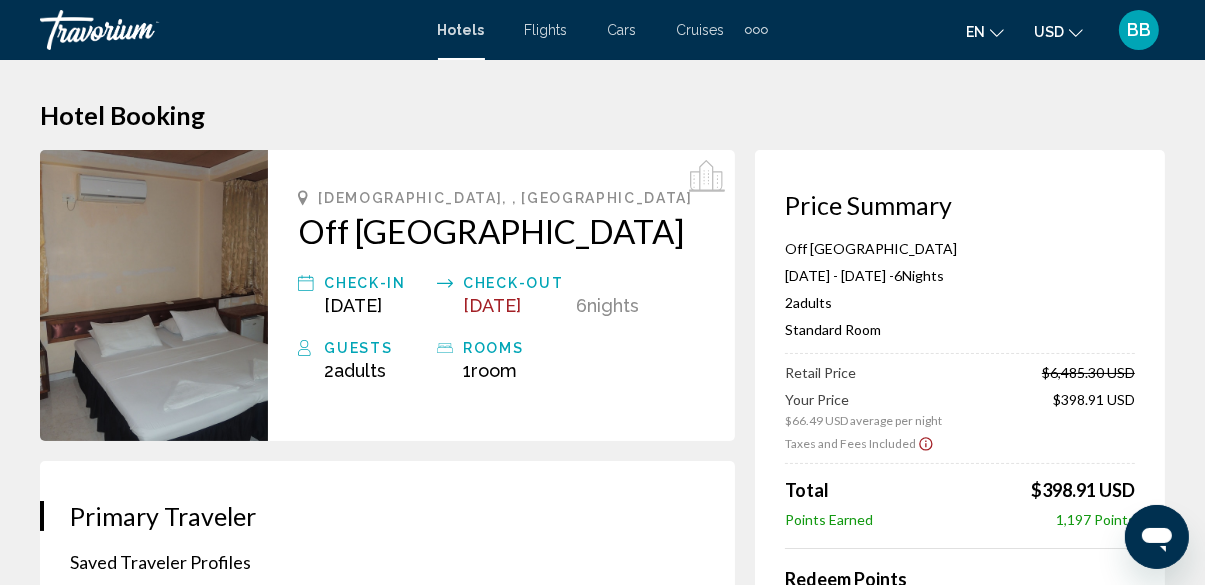 click on "Hotel Booking Price Summary Off Day Inn Hotel  [DATE] - [DATE] -  6  Night Nights 2  Adult Adults , 0  Child Children  ( ages   )   Standard Room  Retail Price  $6,485.30 USD   Your Price  $66.49 USD average per night  $398.91 USD  Taxes and Fees Included
Total  $398.91 USD   Points Earned  1,197  Points  Redeem  Points Redeem up to 170  Points to save even more on this transaction! Use the slider below to adjust the number of Points you’d like to use. 0 170 0
[GEOGRAPHIC_DATA], , [GEOGRAPHIC_DATA] Off [GEOGRAPHIC_DATA]
Check-in [DATE]
Check-out [DATE] 6  Night Nights
Guests 2  Adult Adults  (" at bounding box center [602, 1776] 